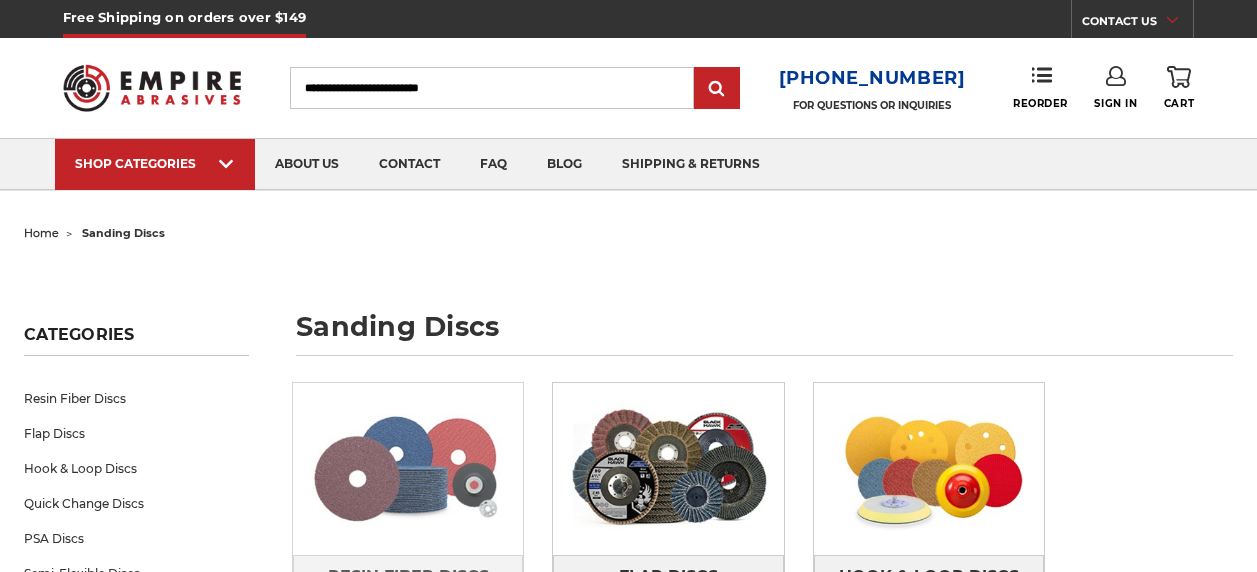 scroll, scrollTop: 200, scrollLeft: 0, axis: vertical 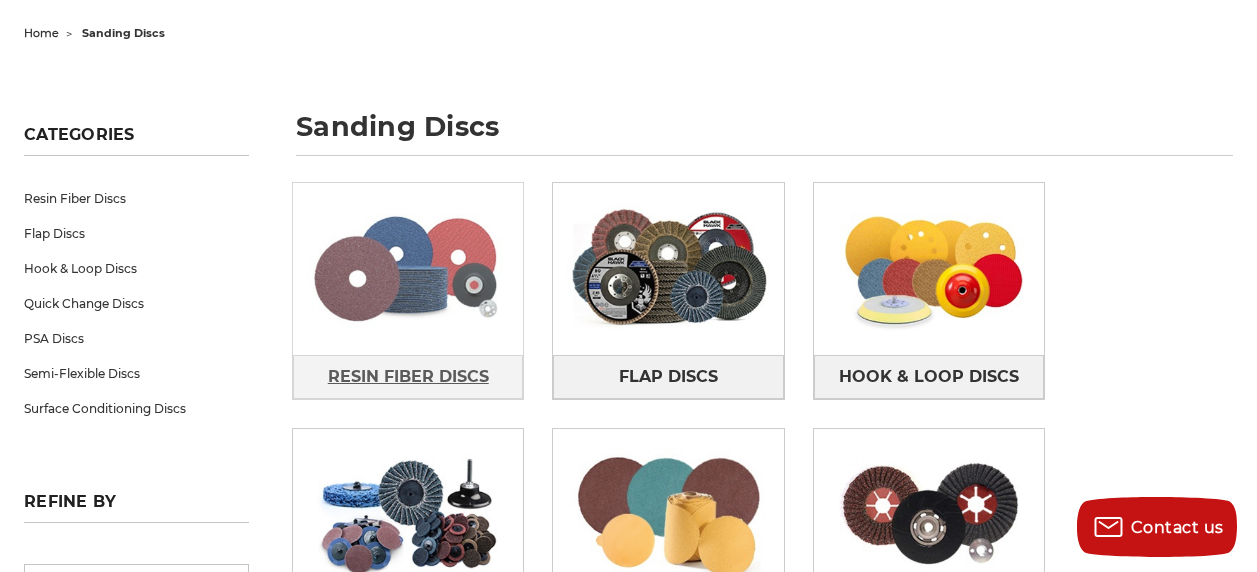click on "Resin Fiber Discs" at bounding box center (408, 377) 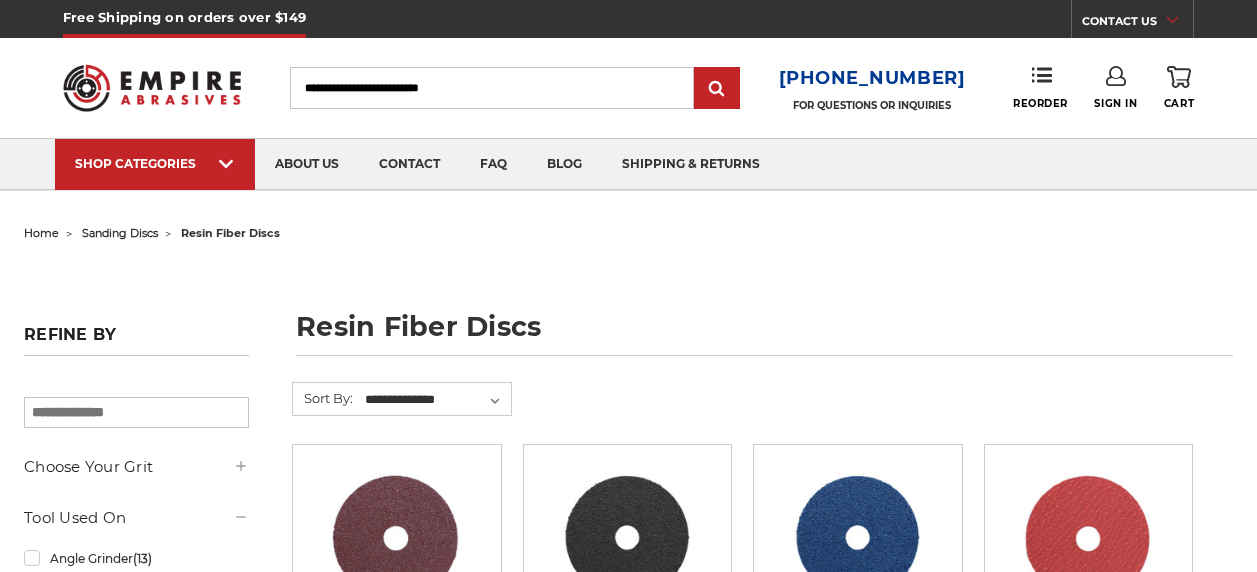 scroll, scrollTop: 0, scrollLeft: 0, axis: both 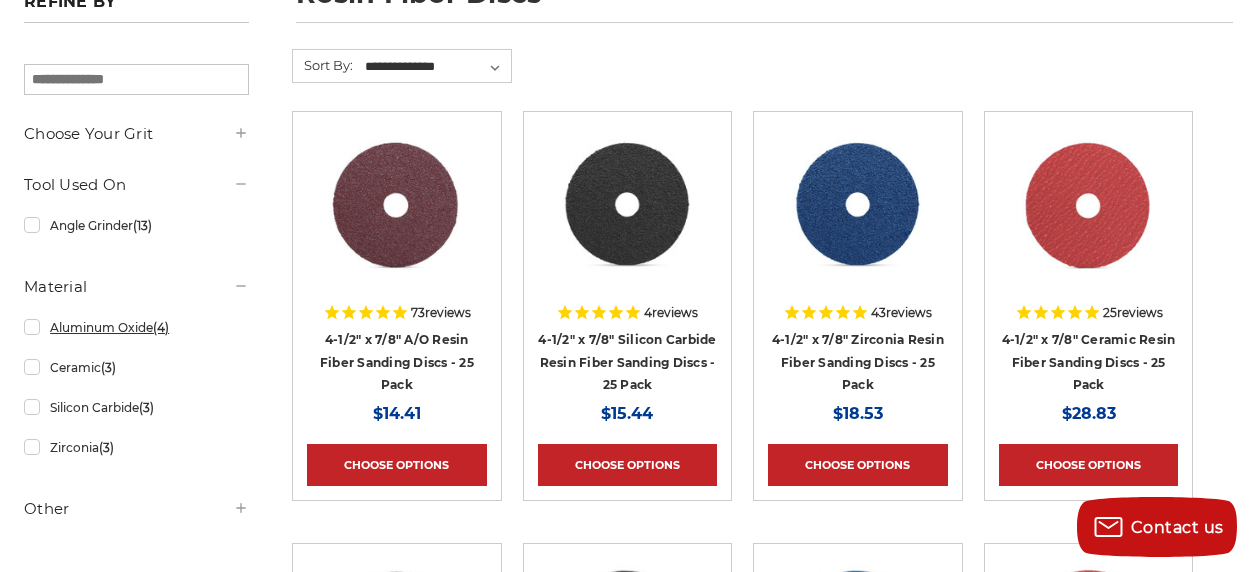 click on "Aluminum Oxide
(4)" at bounding box center [136, 327] 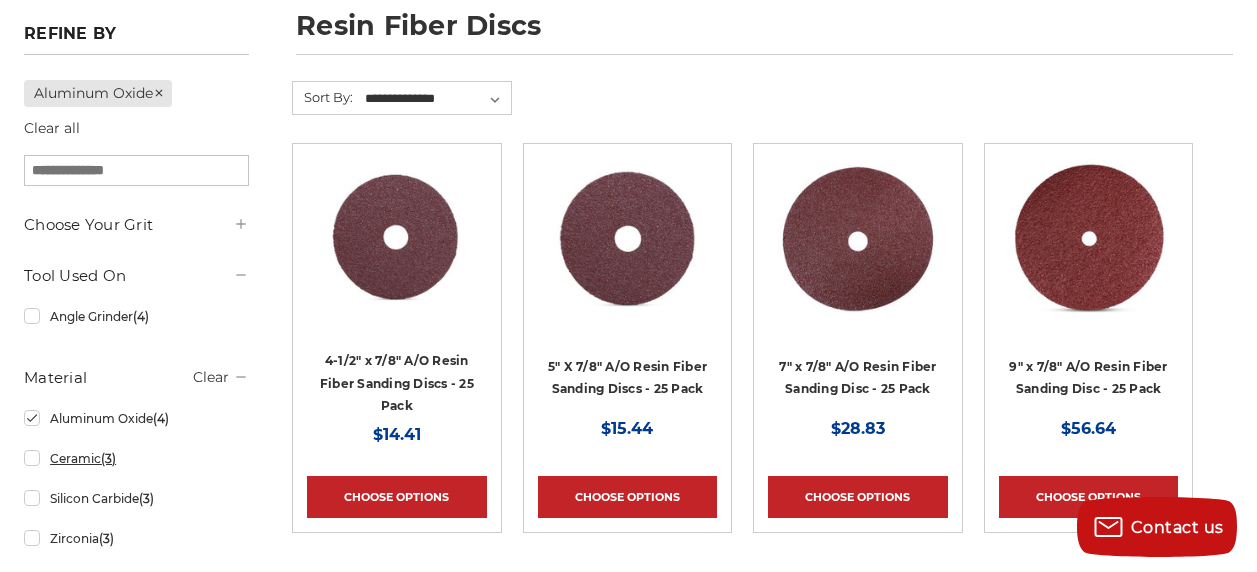 scroll, scrollTop: 333, scrollLeft: 0, axis: vertical 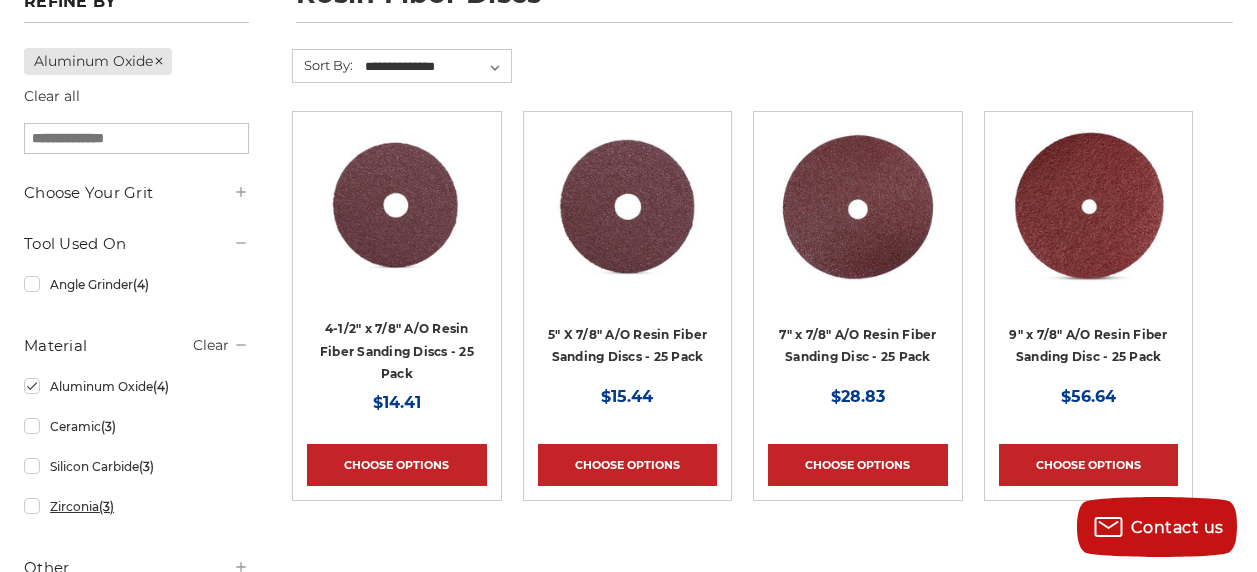 click on "Zirconia
(3)" at bounding box center [136, 506] 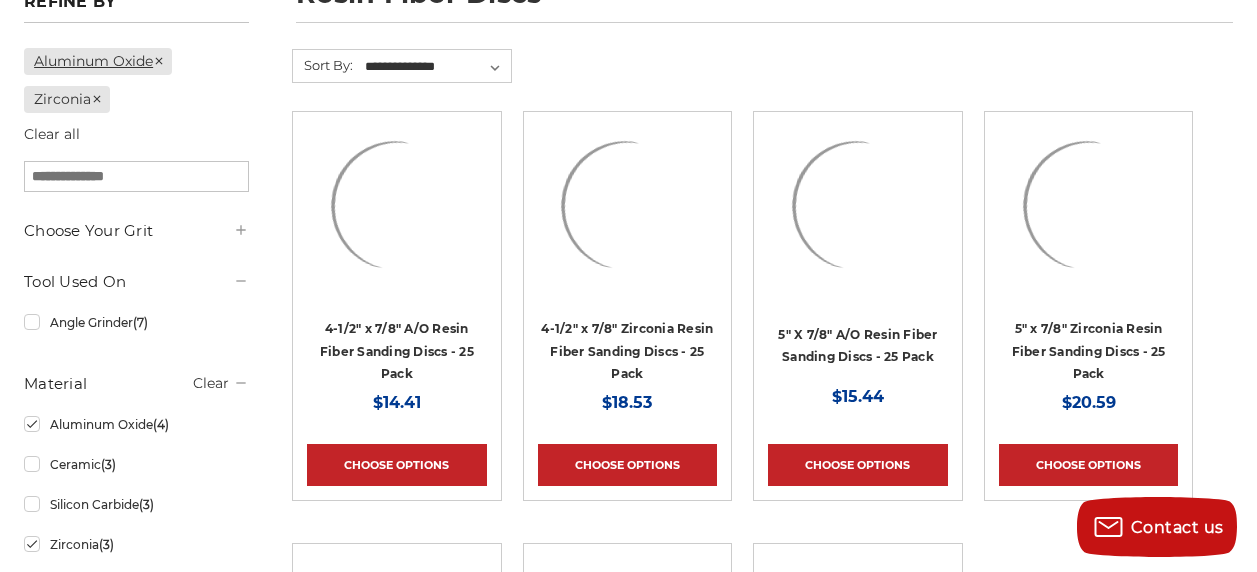 click on "Aluminum Oxide" at bounding box center [98, 61] 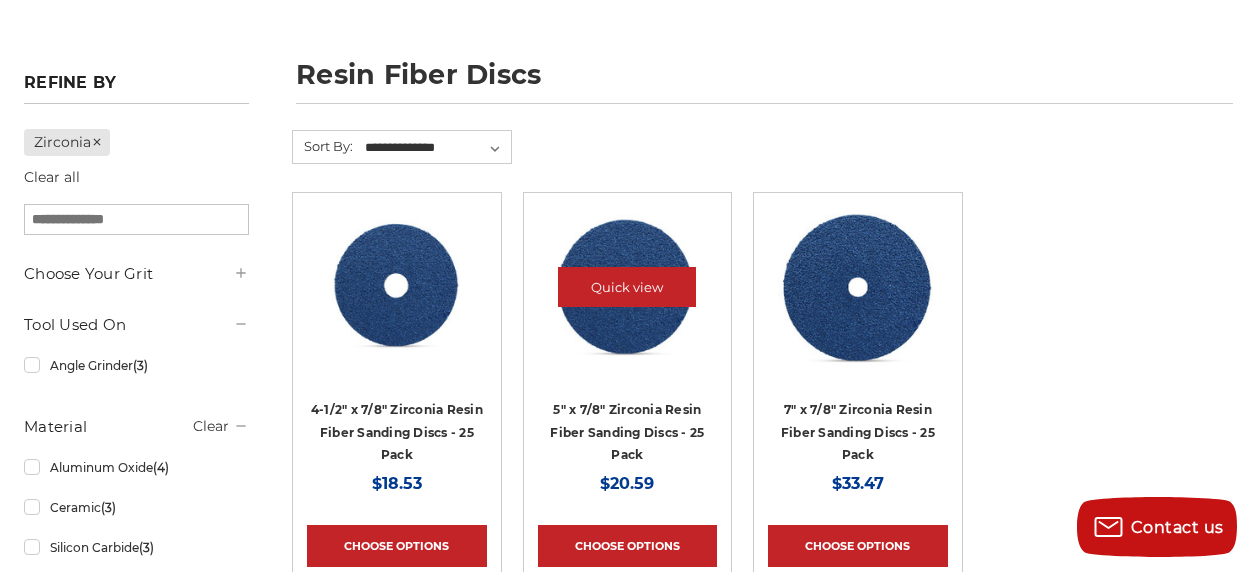 scroll, scrollTop: 266, scrollLeft: 0, axis: vertical 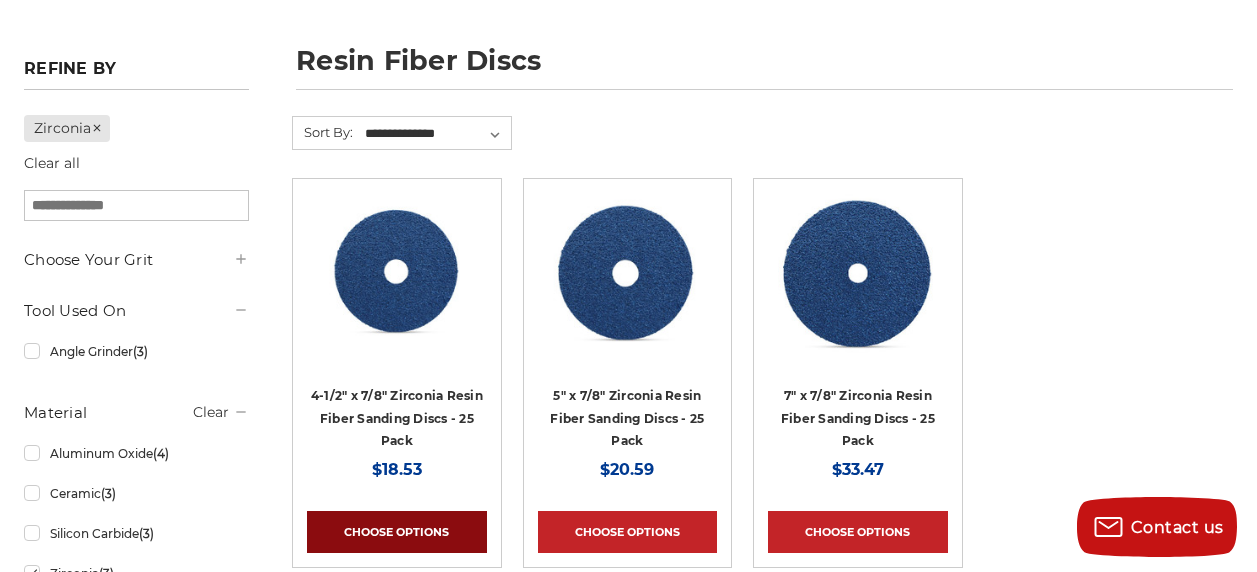 click on "Choose Options" at bounding box center (397, 532) 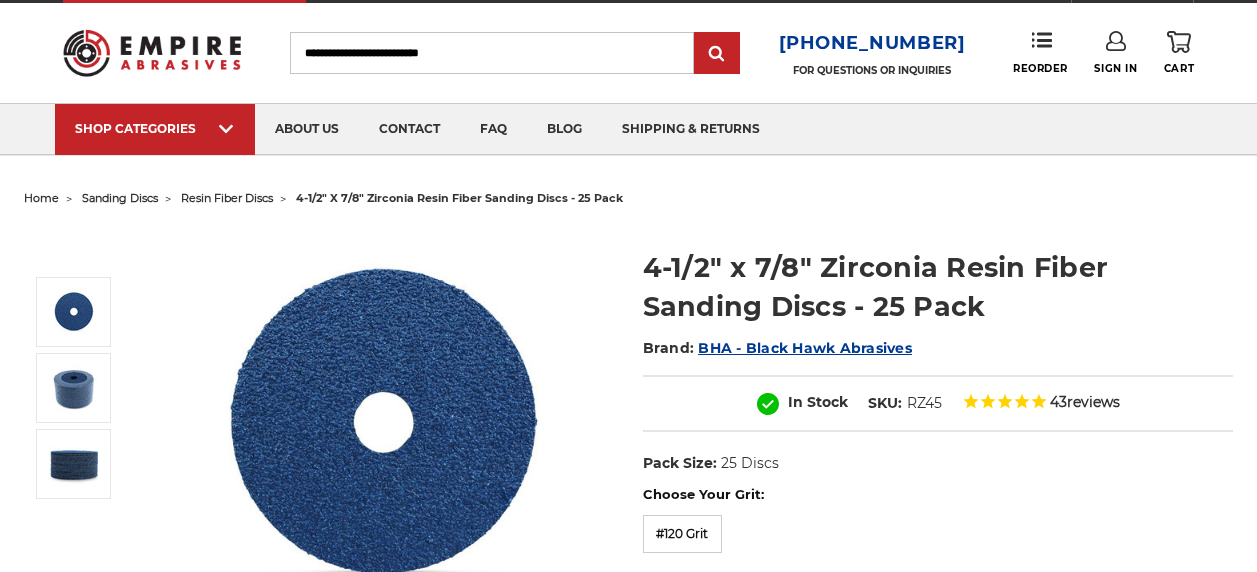 scroll, scrollTop: 200, scrollLeft: 0, axis: vertical 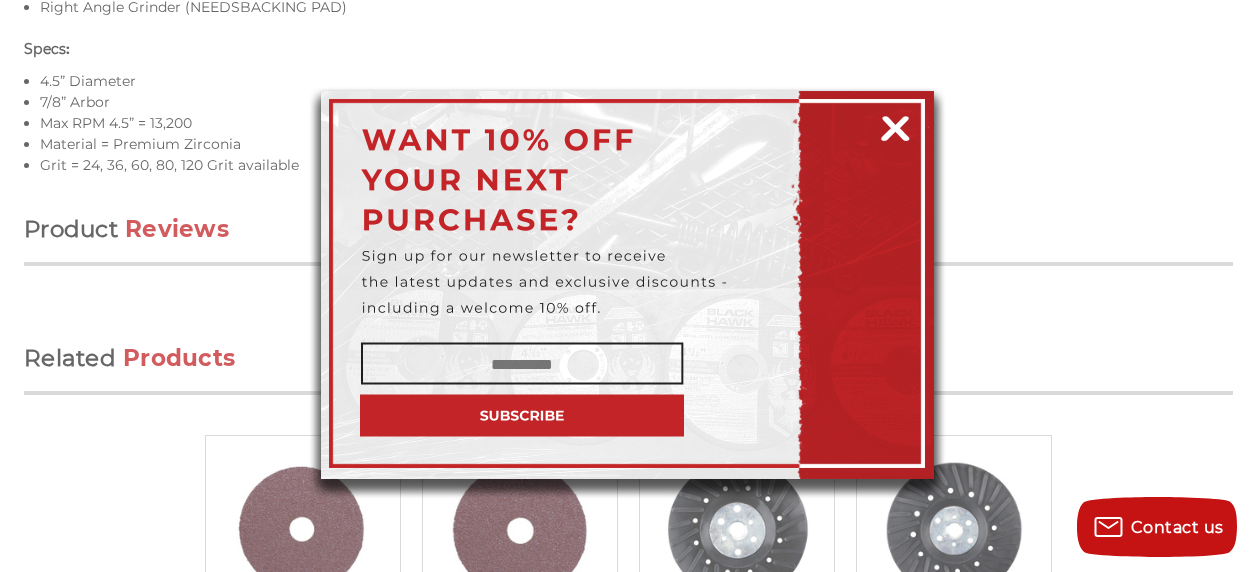 click at bounding box center (895, 125) 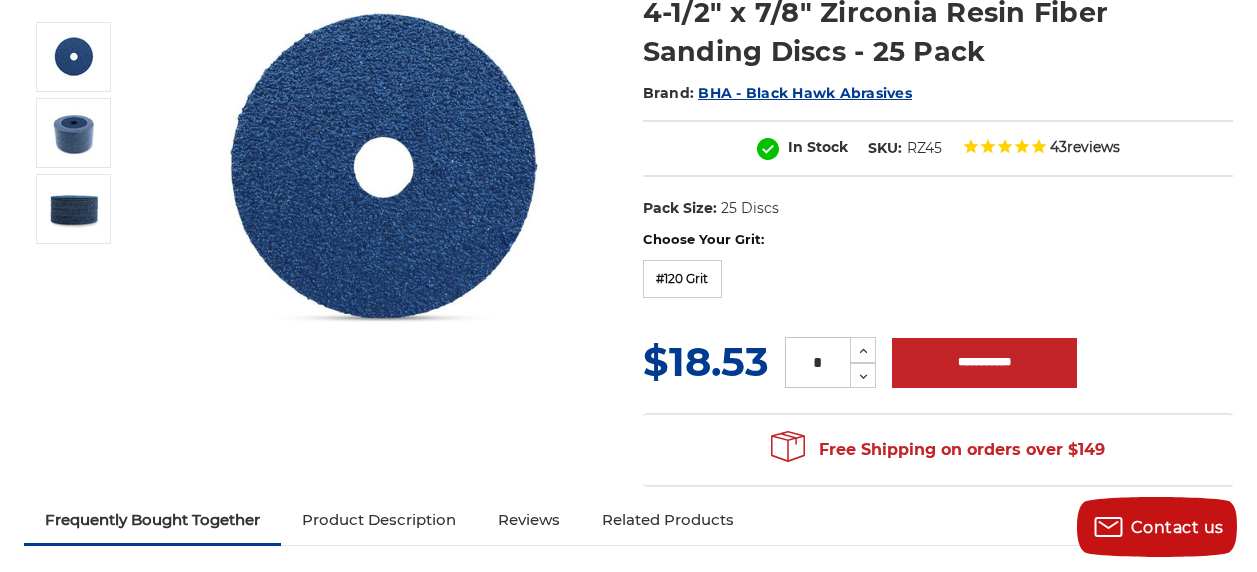 scroll, scrollTop: 267, scrollLeft: 0, axis: vertical 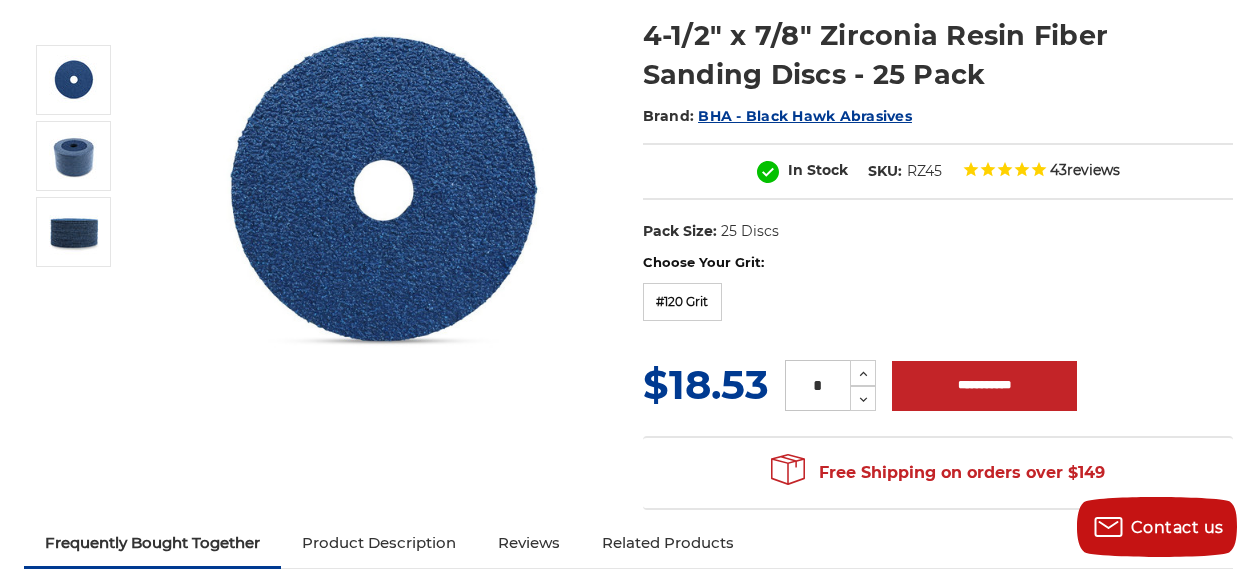 click on "Choose Your Grit:" at bounding box center [938, 263] 